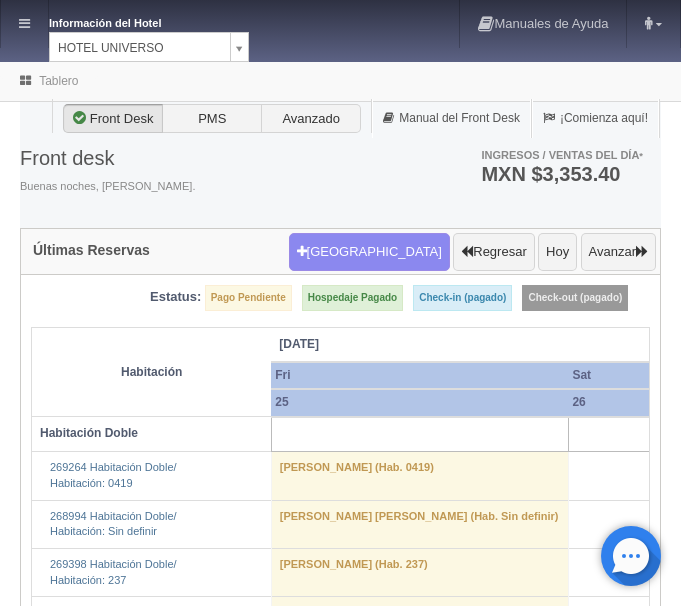 scroll, scrollTop: 0, scrollLeft: 0, axis: both 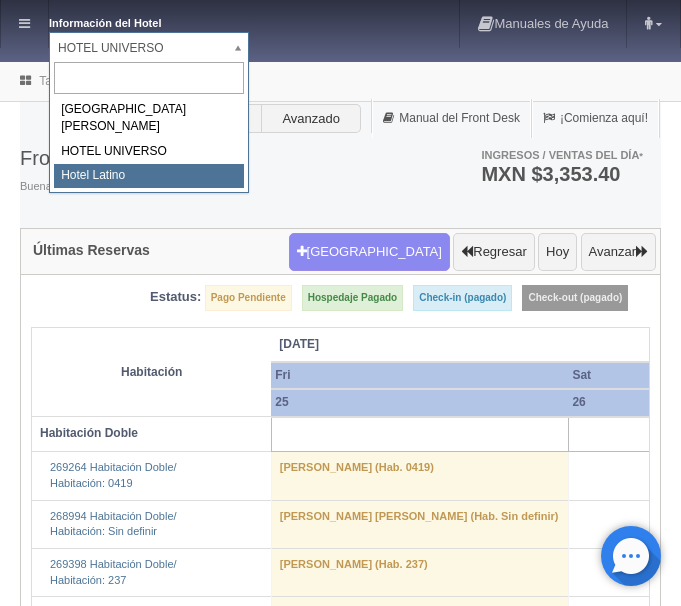 select on "625" 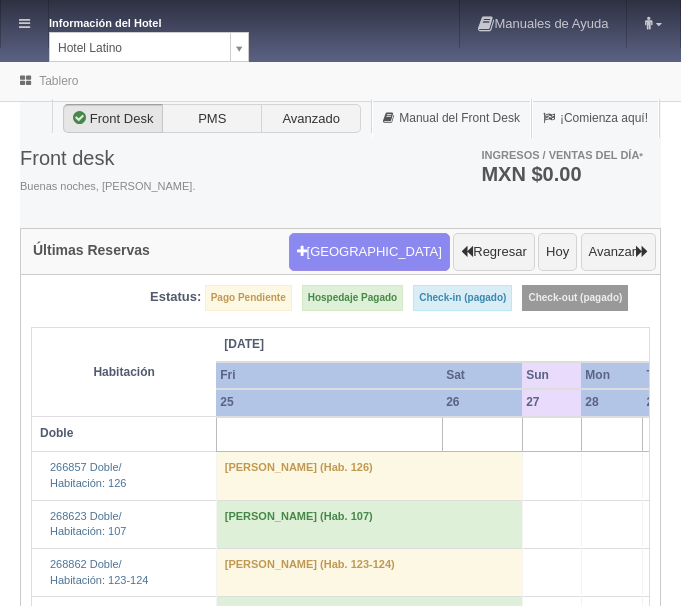 scroll, scrollTop: 0, scrollLeft: 0, axis: both 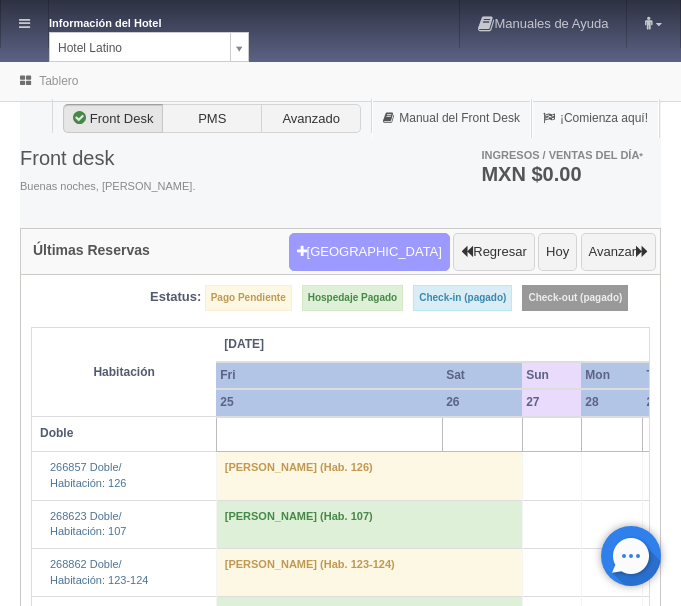 click on "[GEOGRAPHIC_DATA]" at bounding box center [369, 252] 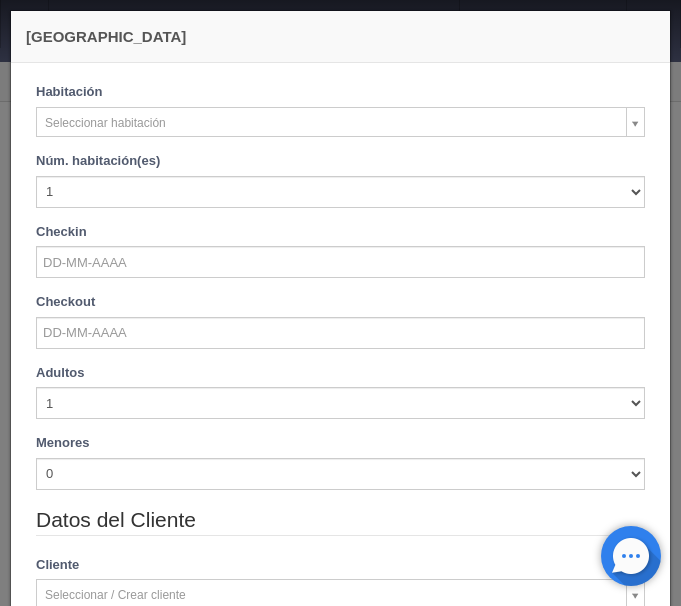 checkbox on "false" 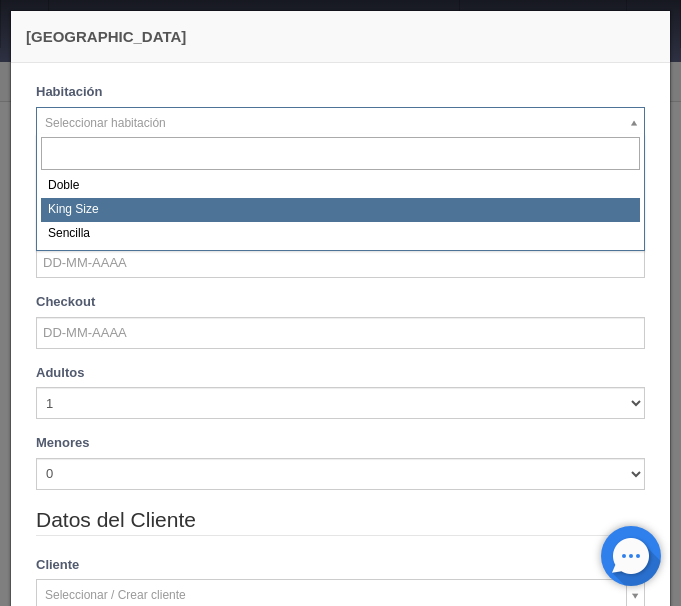 select on "2160" 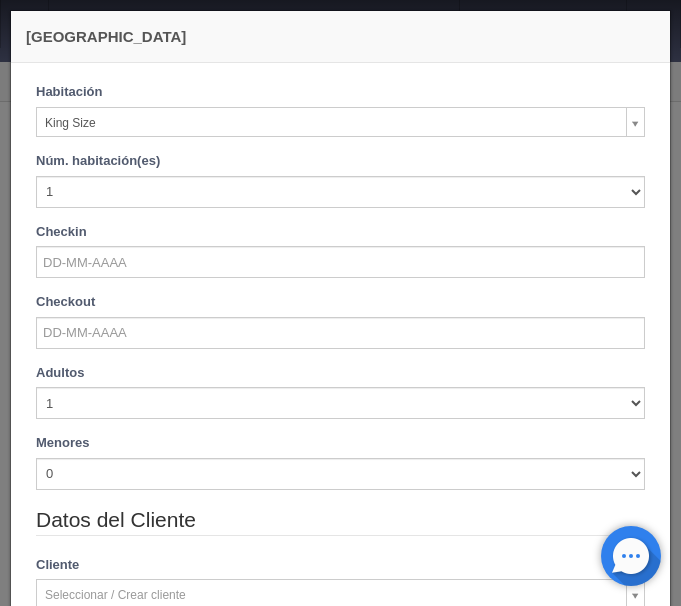 checkbox on "false" 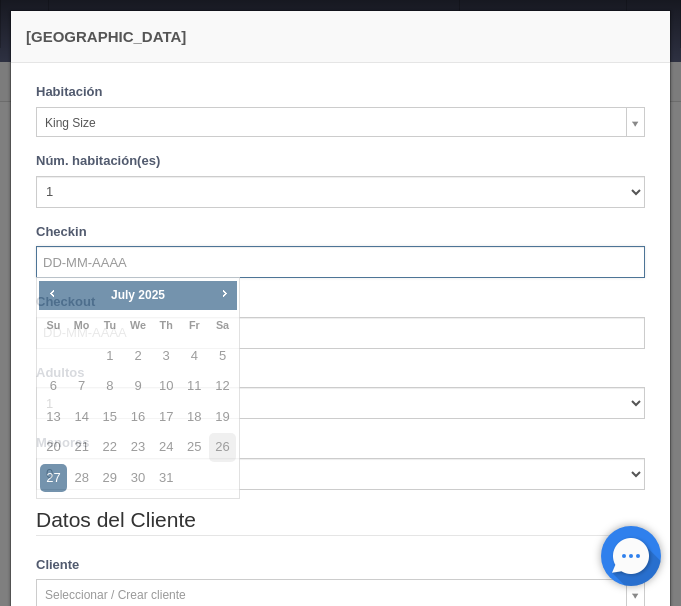click at bounding box center [340, 262] 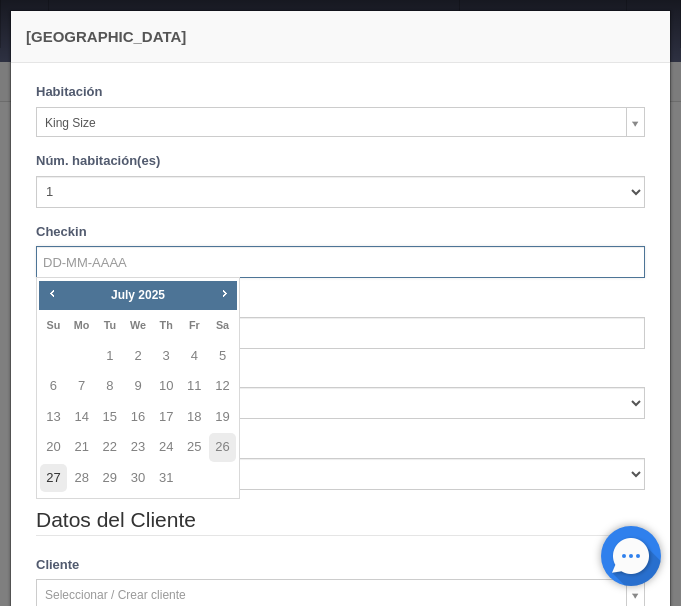 click on "27" at bounding box center [53, 478] 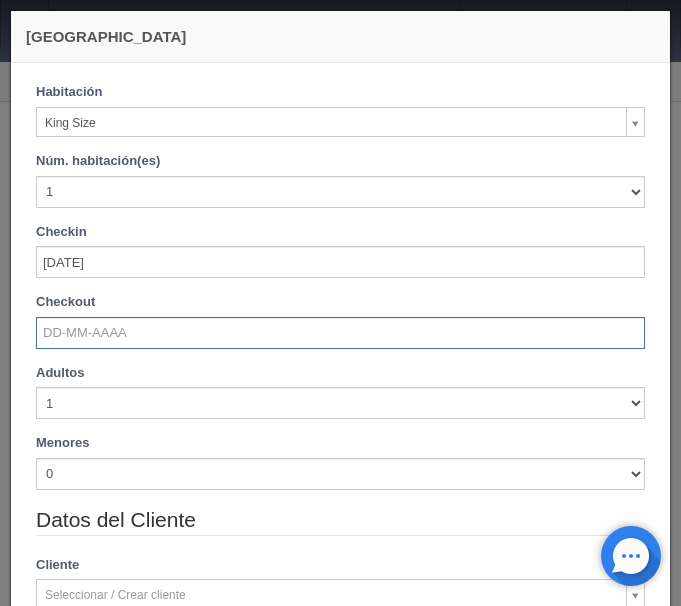 click at bounding box center [340, 333] 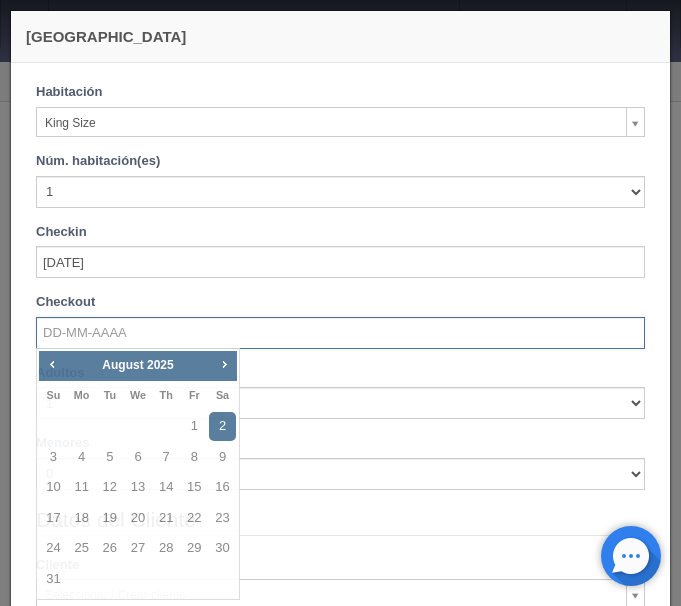 checkbox on "false" 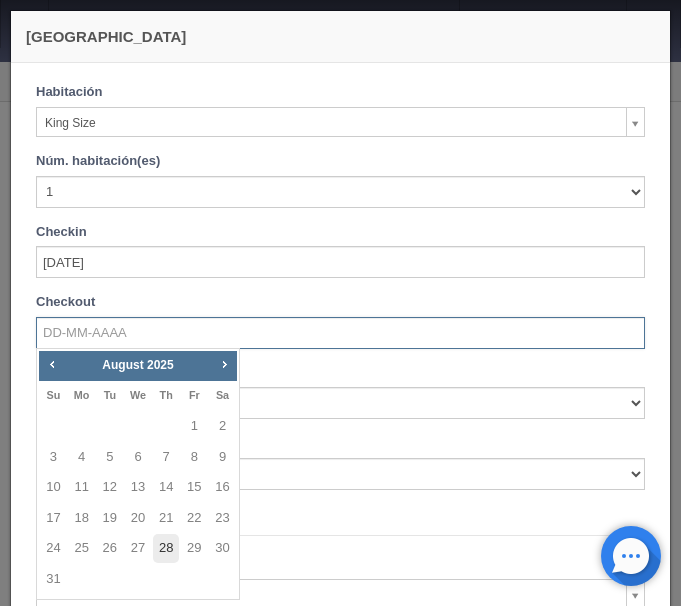 click on "28" at bounding box center [166, 548] 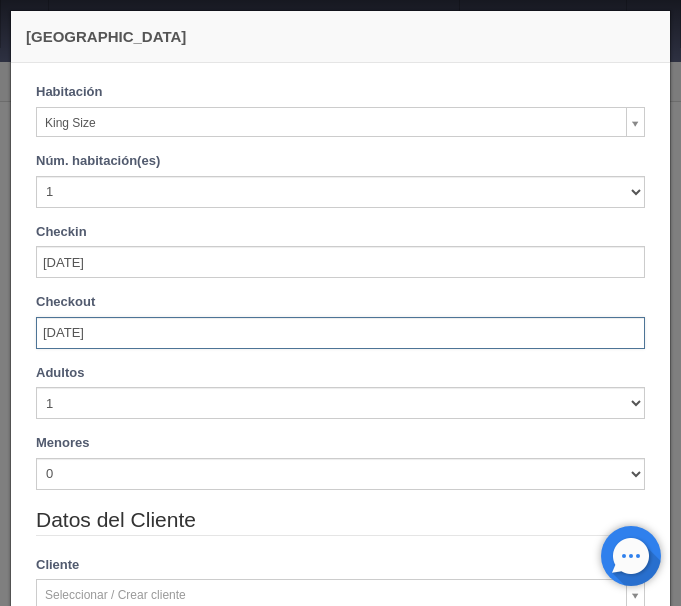 click on "28-08-2025" at bounding box center (340, 333) 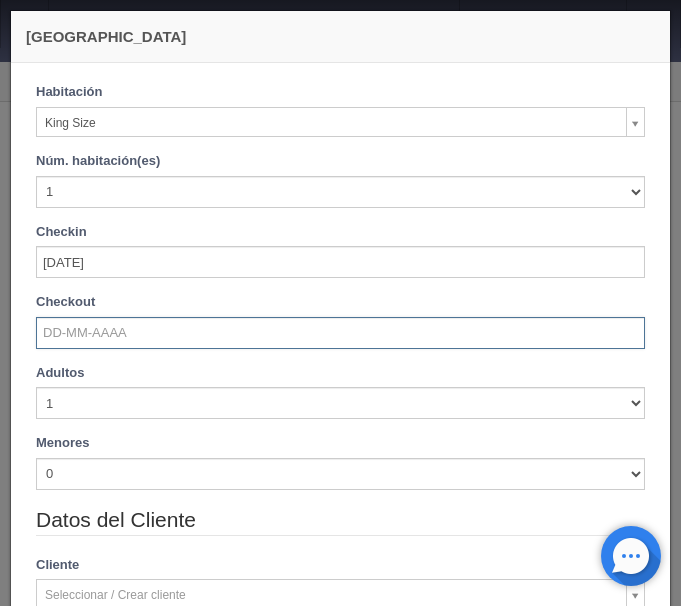 click at bounding box center (340, 333) 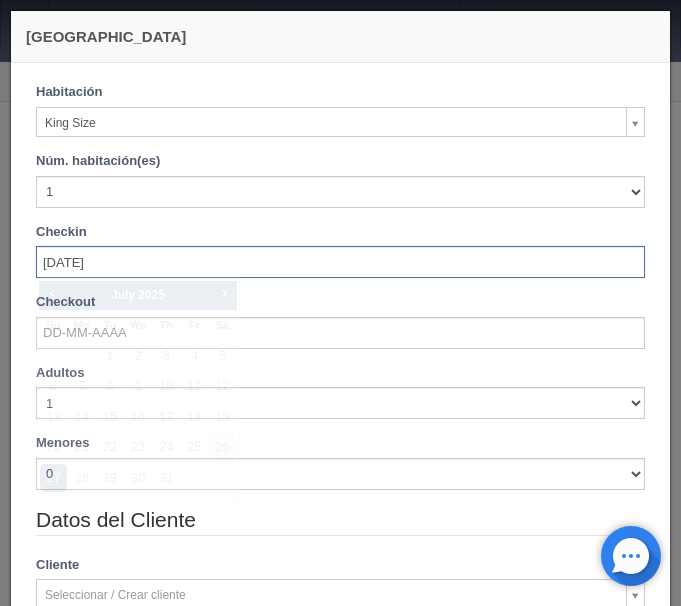 click on "27-07-2025" at bounding box center (340, 262) 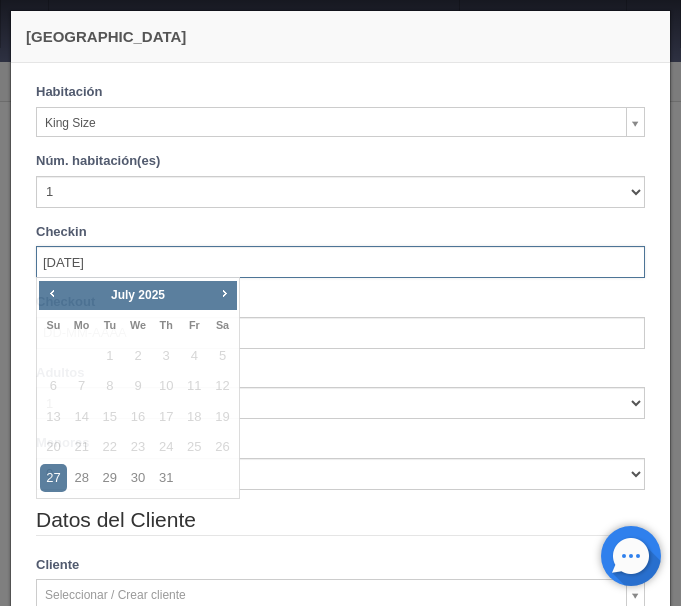 click on "Checkout" at bounding box center [340, 321] 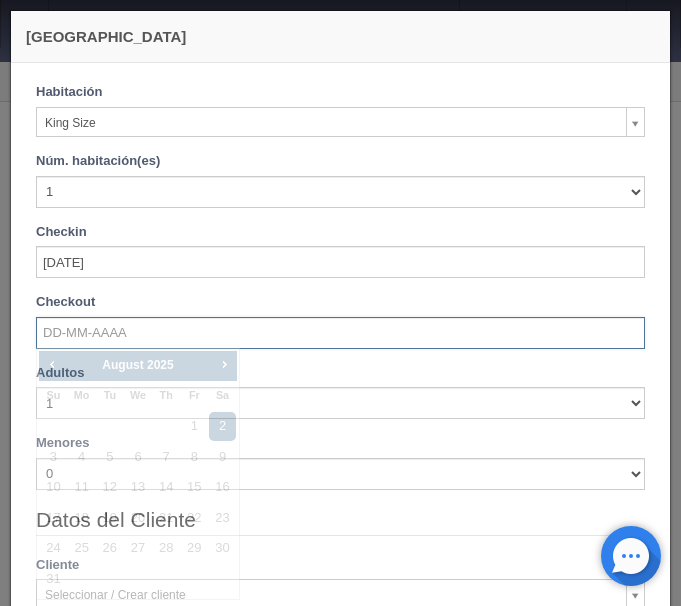 click at bounding box center (340, 333) 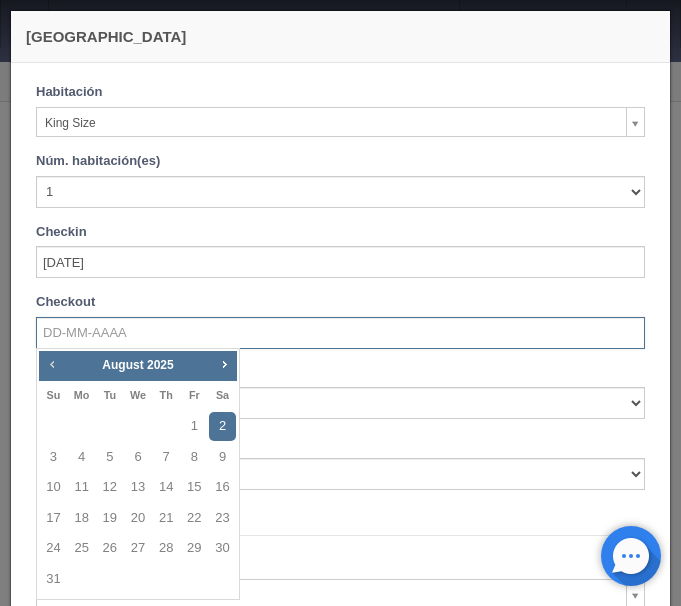 click on "Prev" at bounding box center (52, 364) 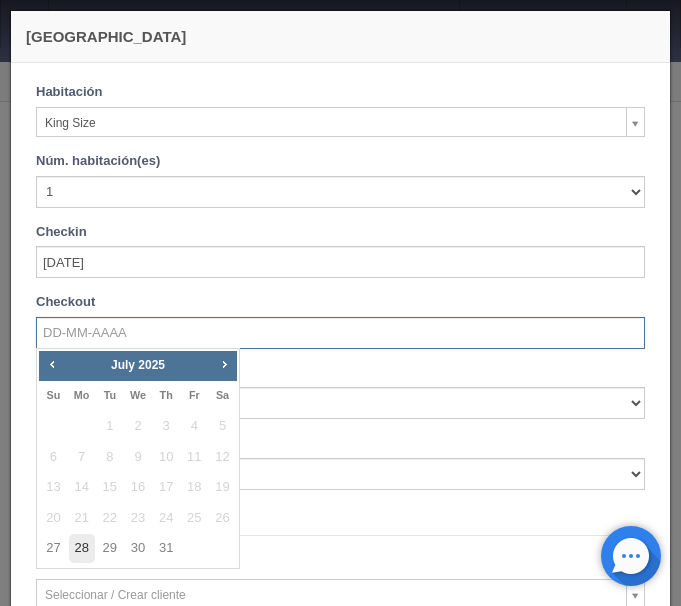 click on "28" at bounding box center [82, 548] 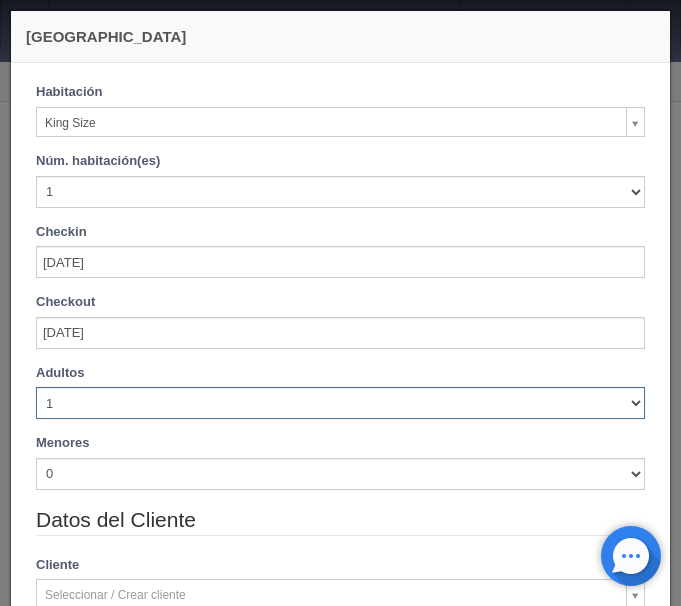 click on "1
2
3
4
5
6
7
8
9
10" at bounding box center (340, 403) 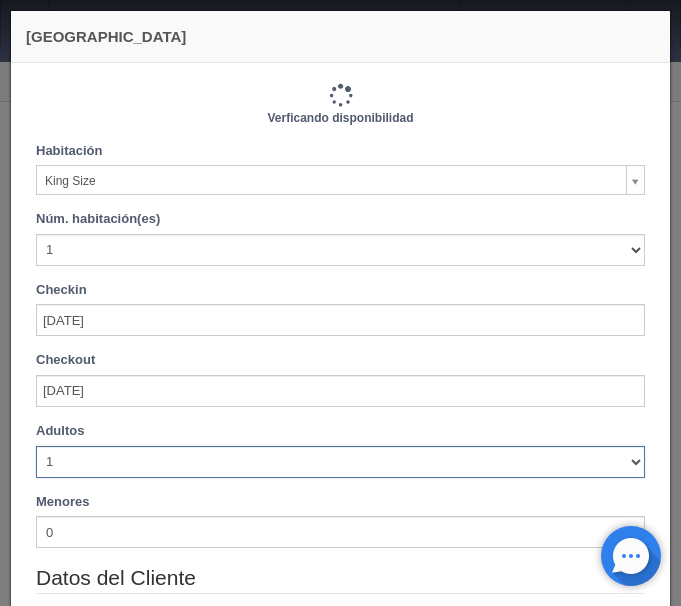 type on "740.00" 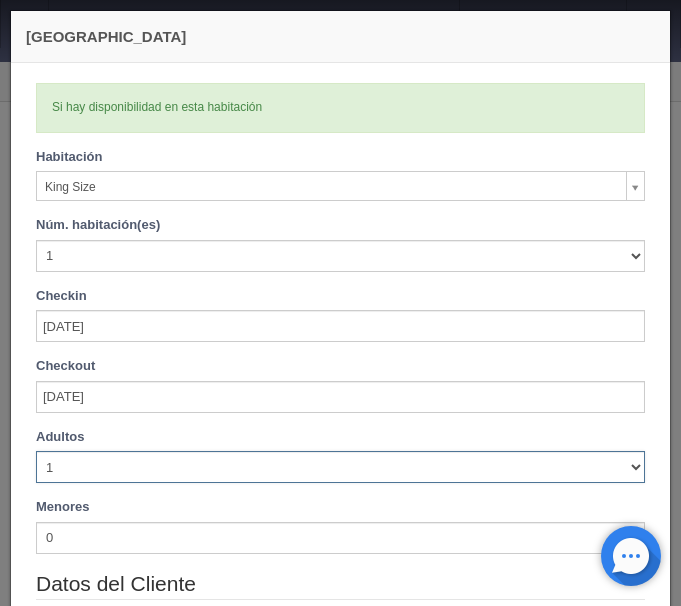 select on "2" 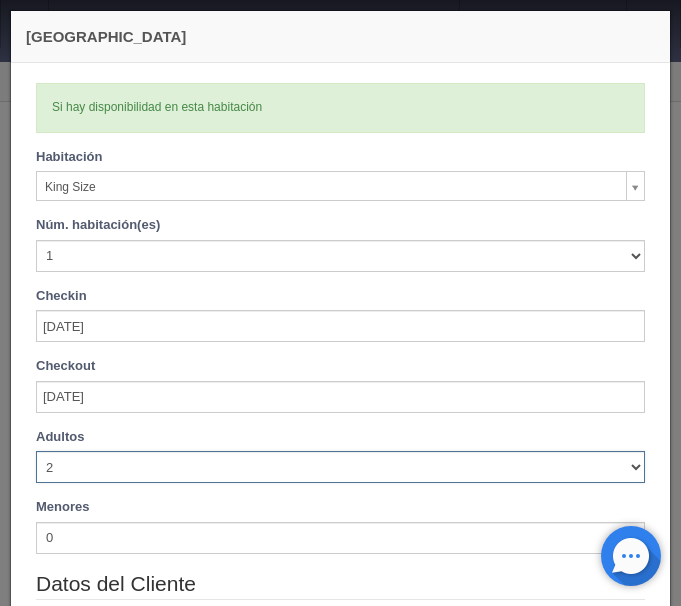 click on "2" at bounding box center [0, 0] 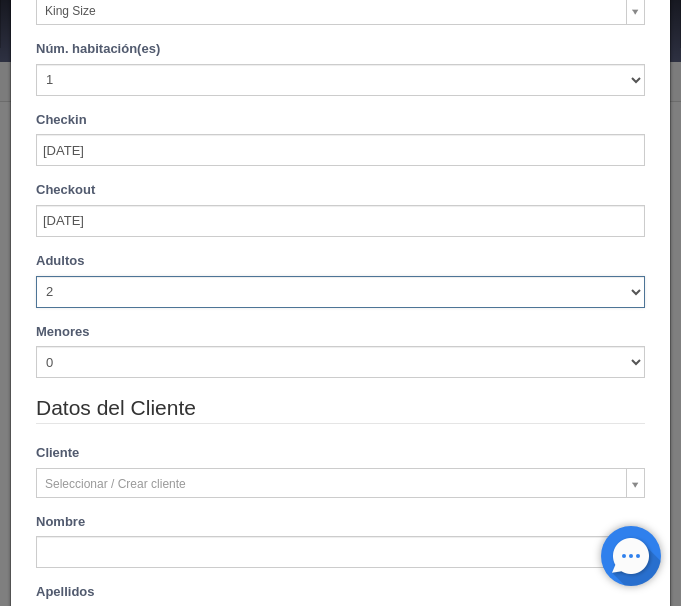 type on "740.00" 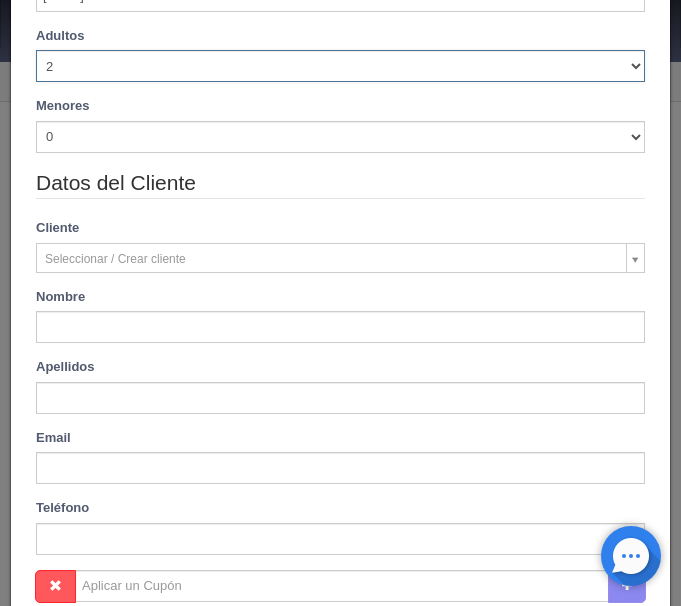 scroll, scrollTop: 426, scrollLeft: 0, axis: vertical 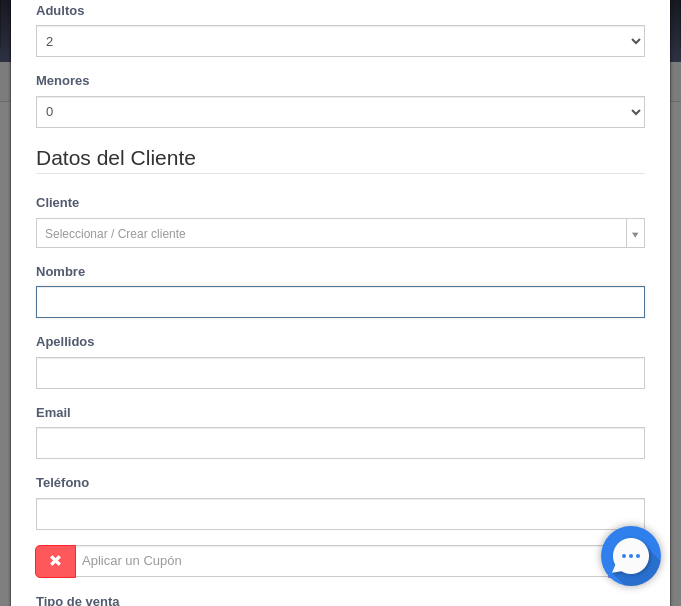 click at bounding box center (340, 302) 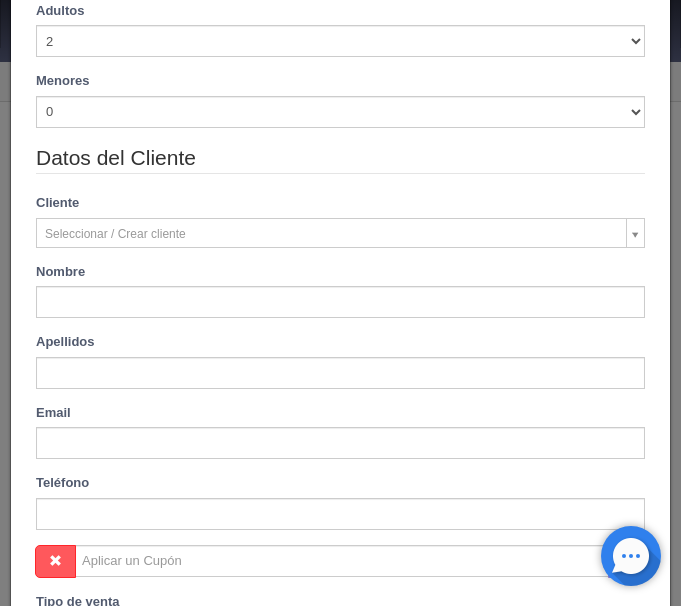type on "Jose" 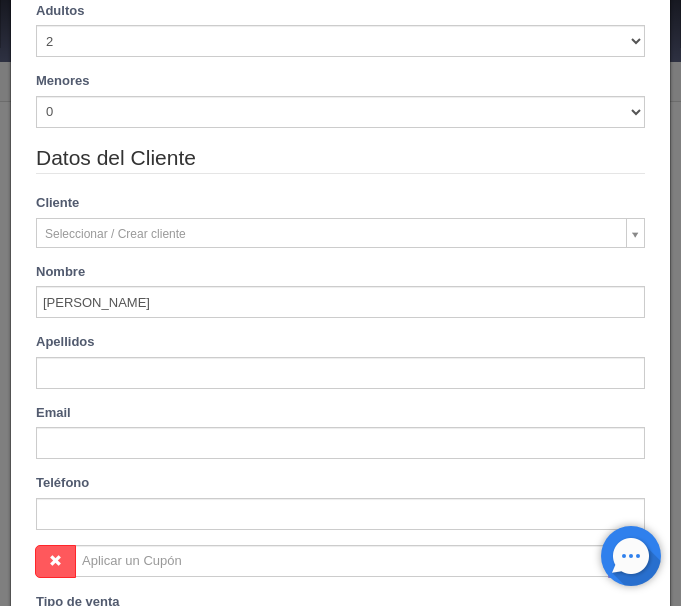 type on "Mata" 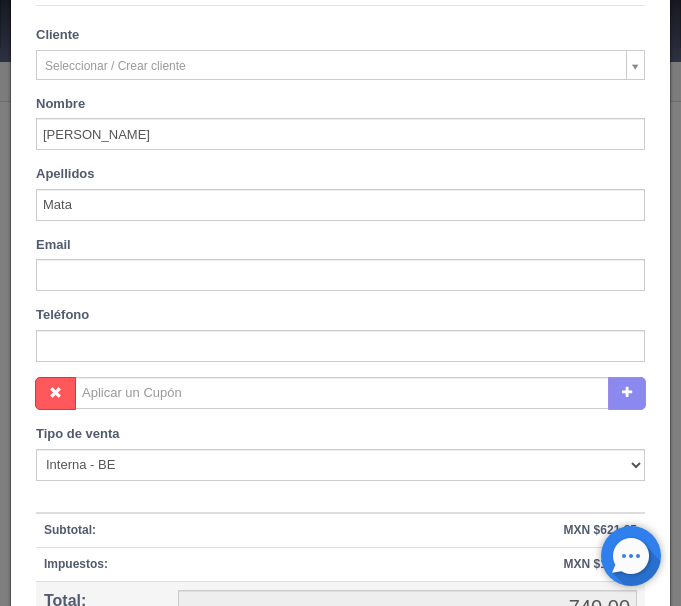 scroll, scrollTop: 815, scrollLeft: 0, axis: vertical 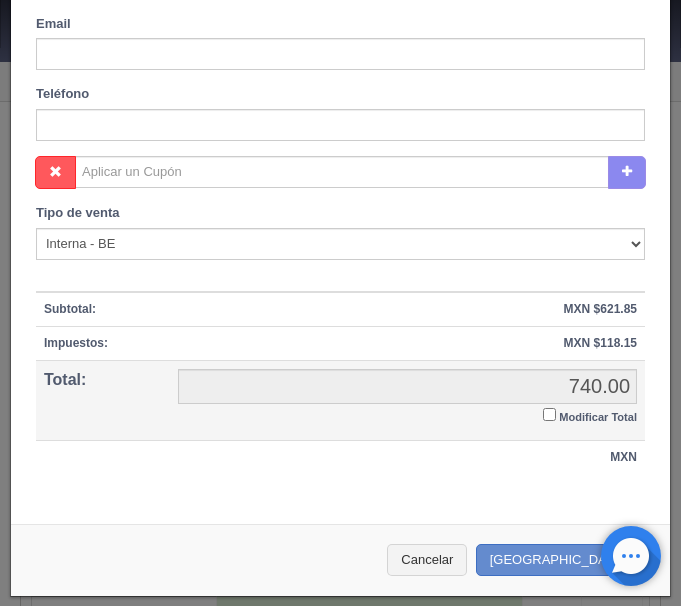 click on "Modificar Total" at bounding box center (549, 414) 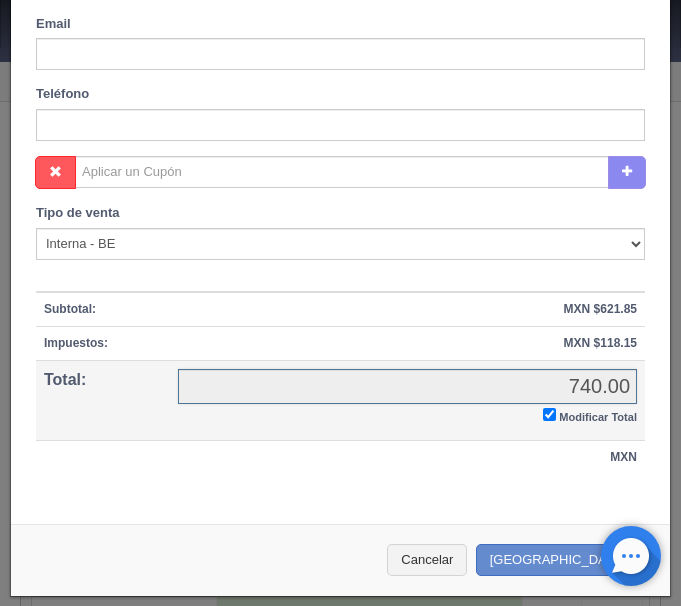checkbox on "true" 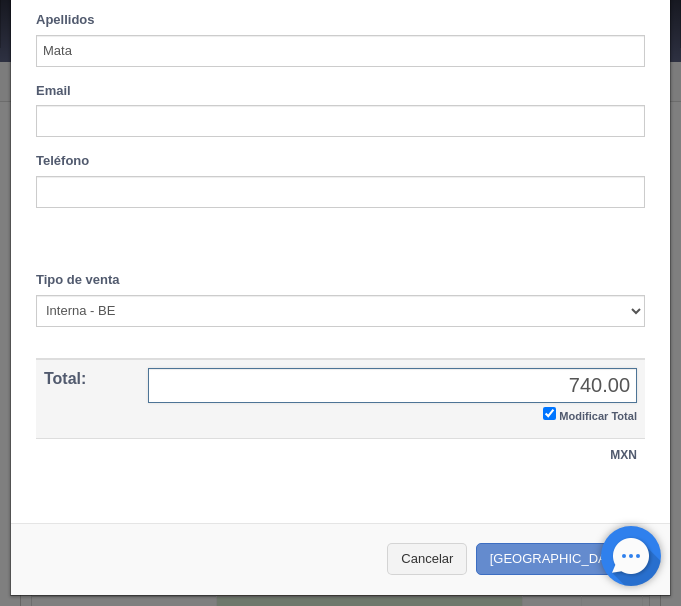 scroll, scrollTop: 746, scrollLeft: 0, axis: vertical 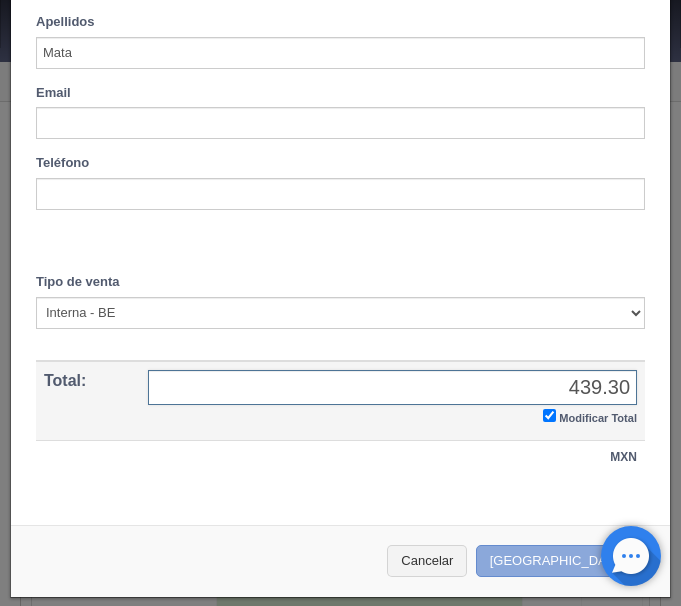 type on "439.30" 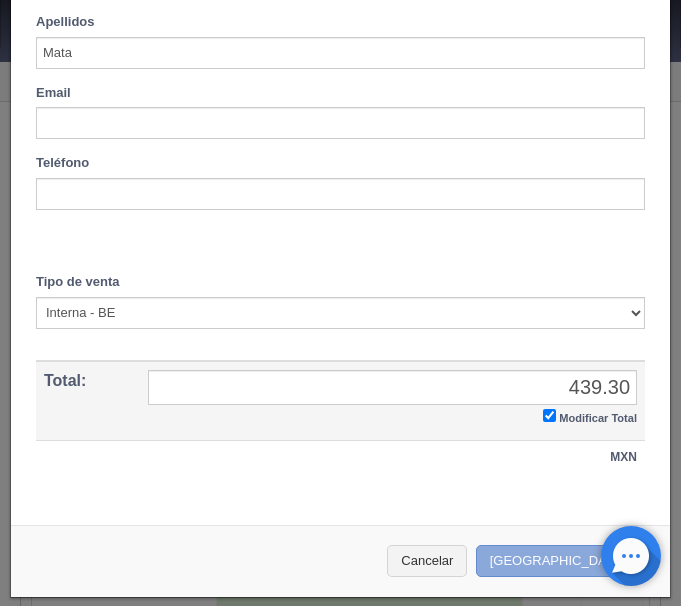 click on "[GEOGRAPHIC_DATA]" at bounding box center [563, 561] 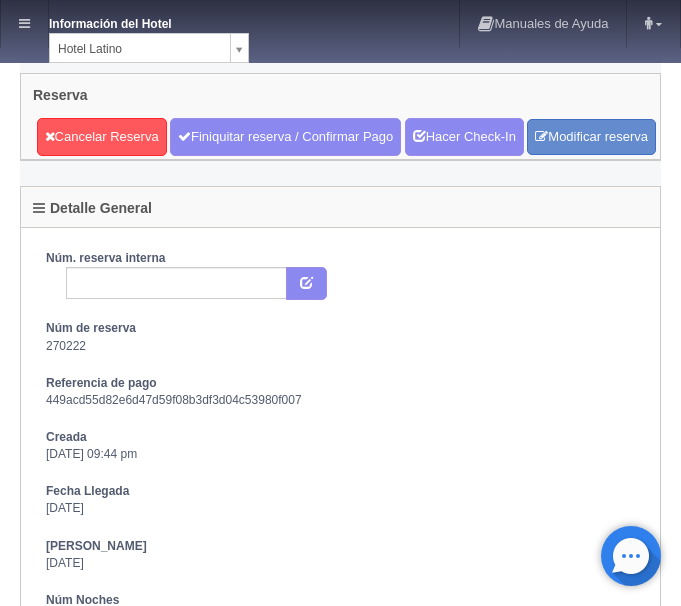 scroll, scrollTop: 0, scrollLeft: 0, axis: both 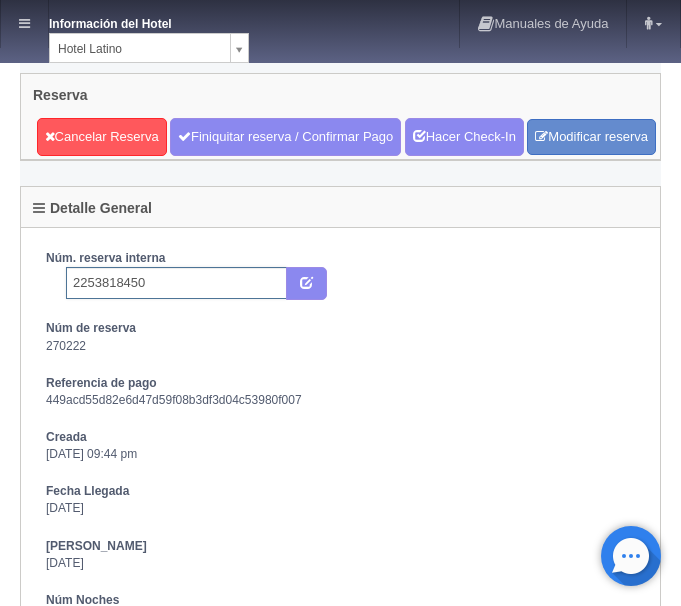 click on "2253818450" at bounding box center [176, 283] 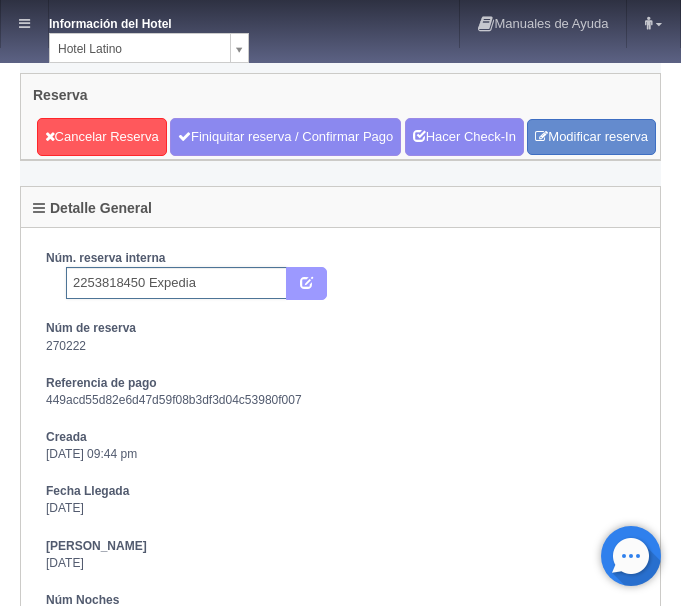 type on "2253818450 Expedia" 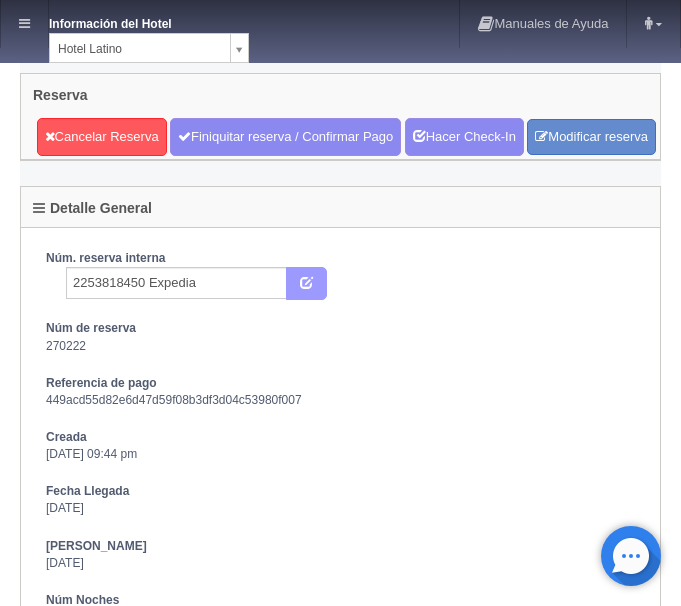 click at bounding box center [306, 284] 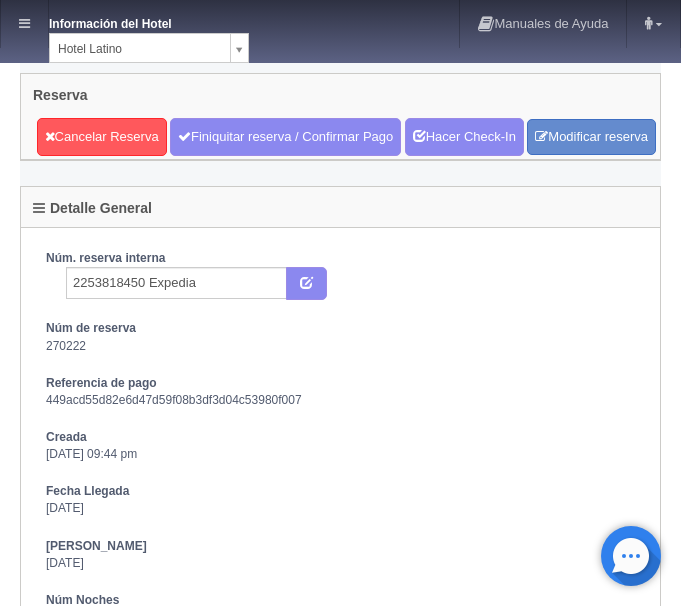 scroll, scrollTop: 0, scrollLeft: 0, axis: both 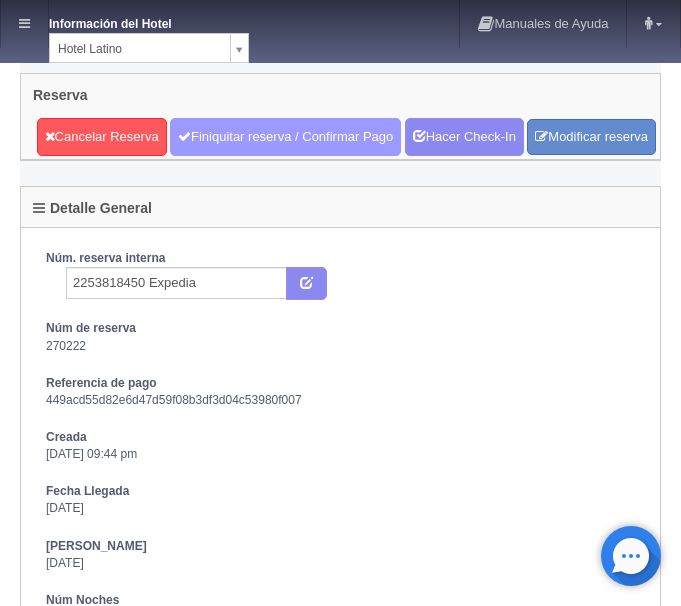 click on "Finiquitar reserva / Confirmar Pago" at bounding box center (285, 137) 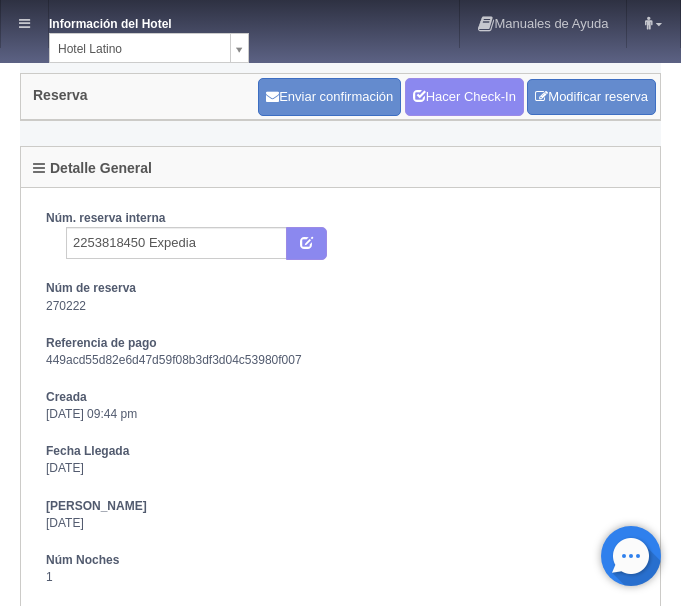 scroll, scrollTop: 0, scrollLeft: 0, axis: both 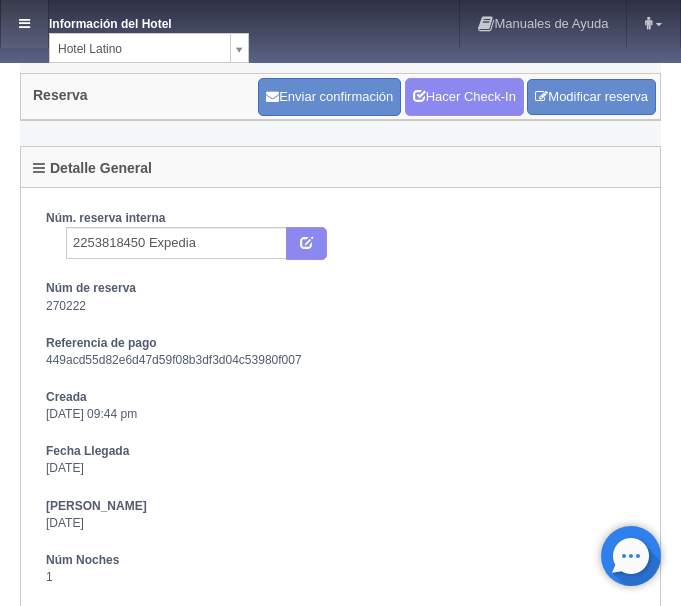 click at bounding box center (24, 24) 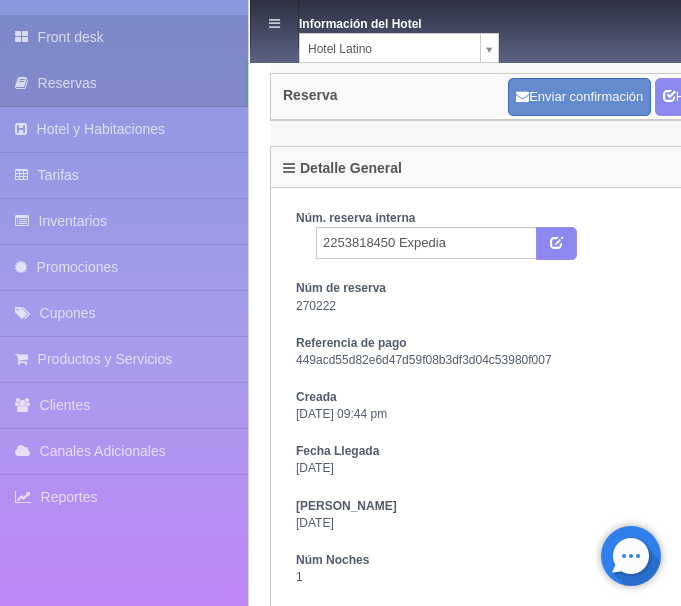click on "Front desk" at bounding box center [124, 37] 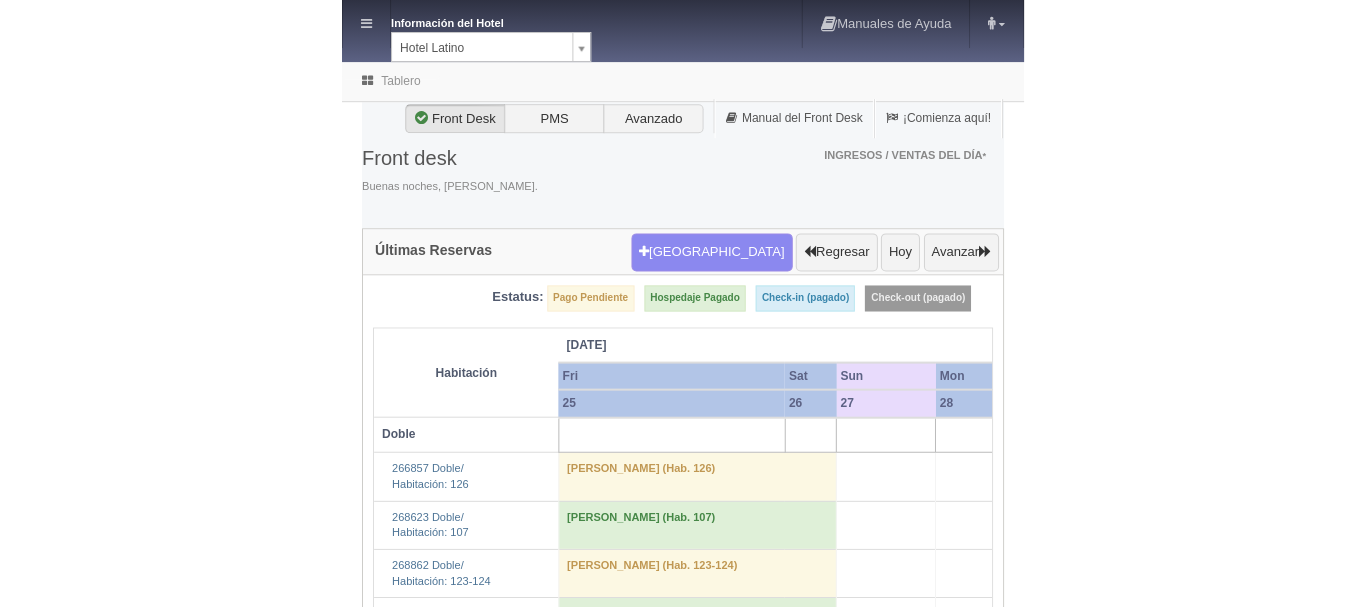 scroll, scrollTop: 0, scrollLeft: 0, axis: both 